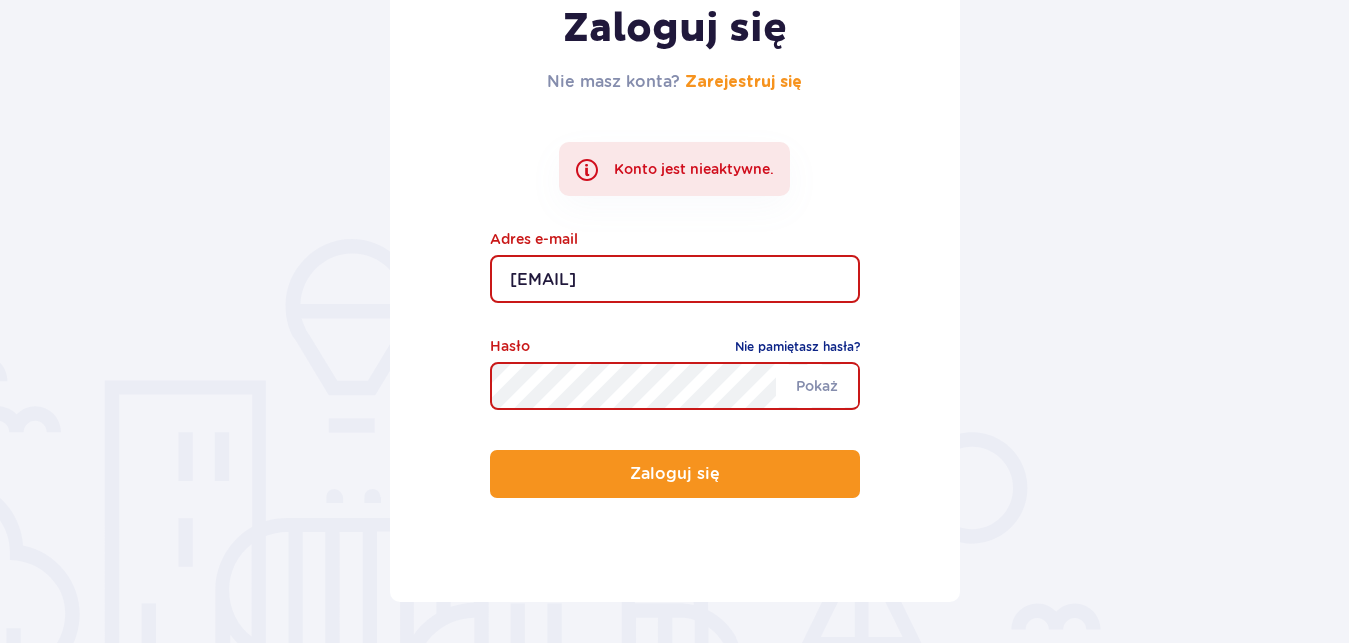 scroll, scrollTop: 306, scrollLeft: 0, axis: vertical 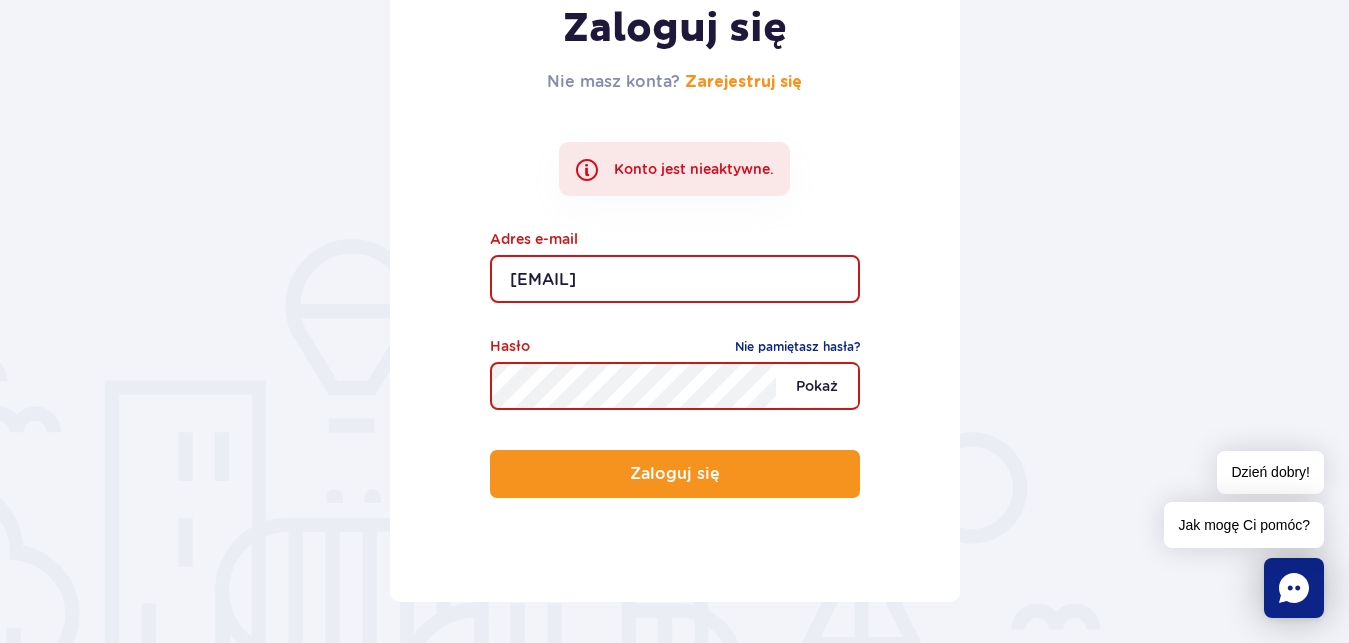 click on "Pokaż" at bounding box center [817, 386] 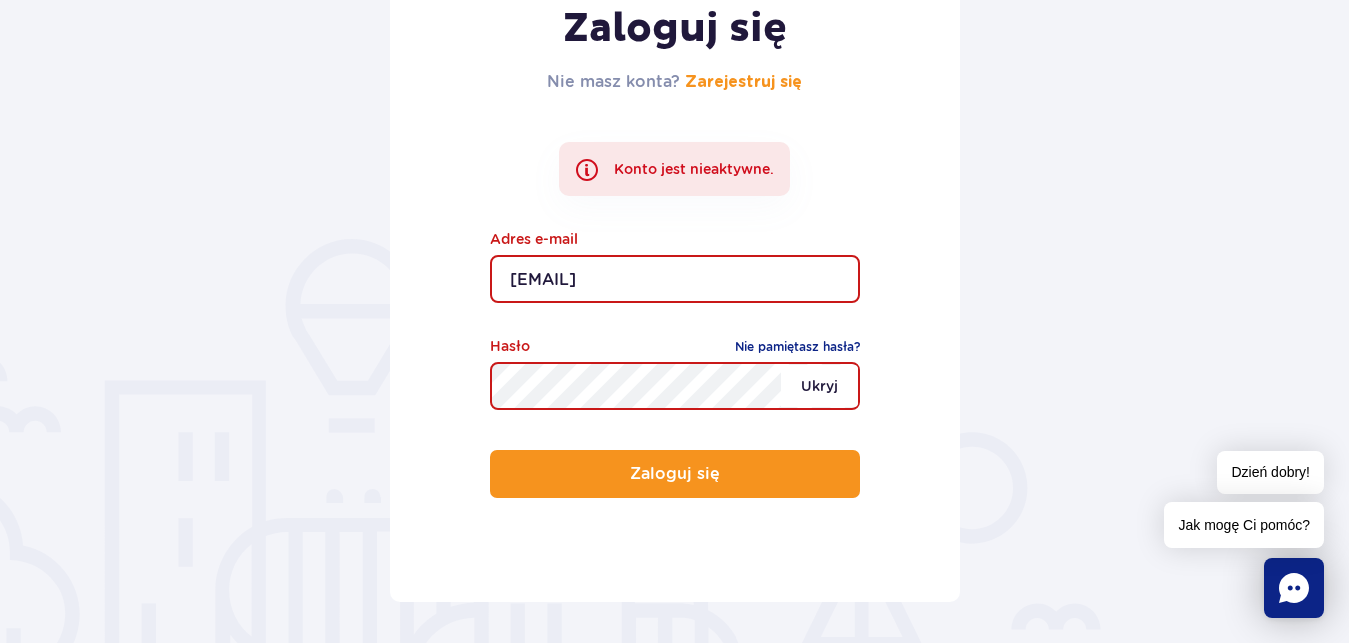 click on "Ukryj" at bounding box center [819, 386] 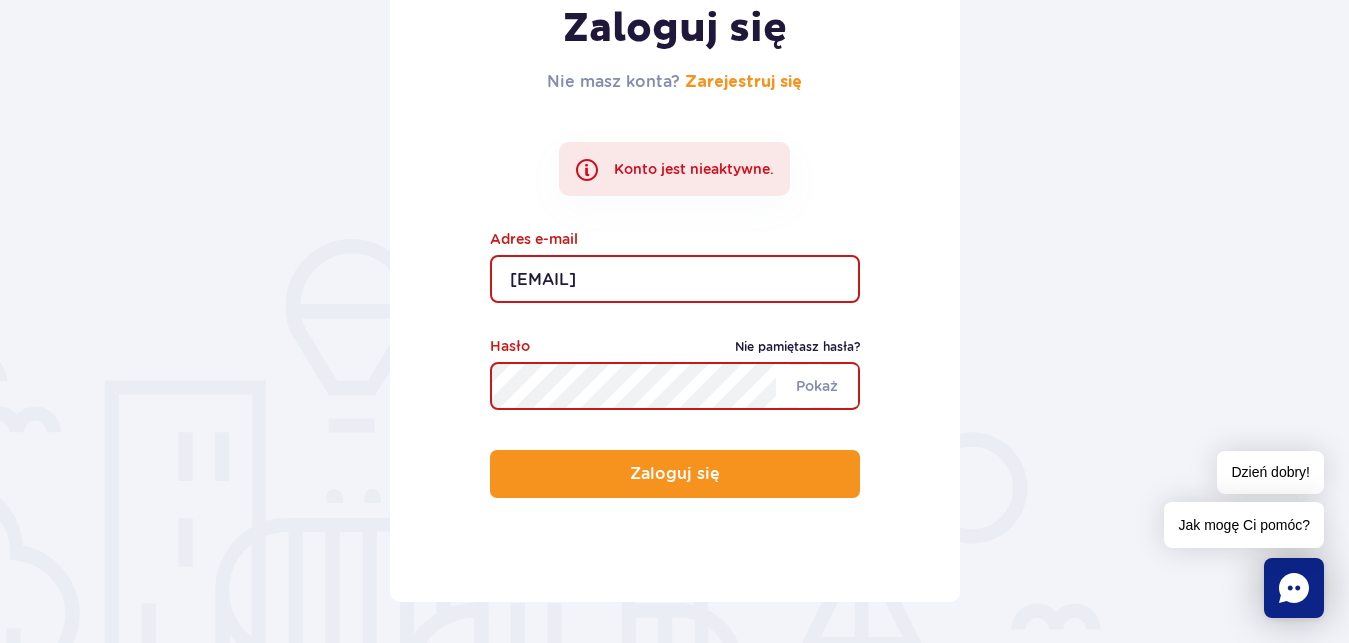 click on "Nie pamiętasz hasła?" at bounding box center [797, 347] 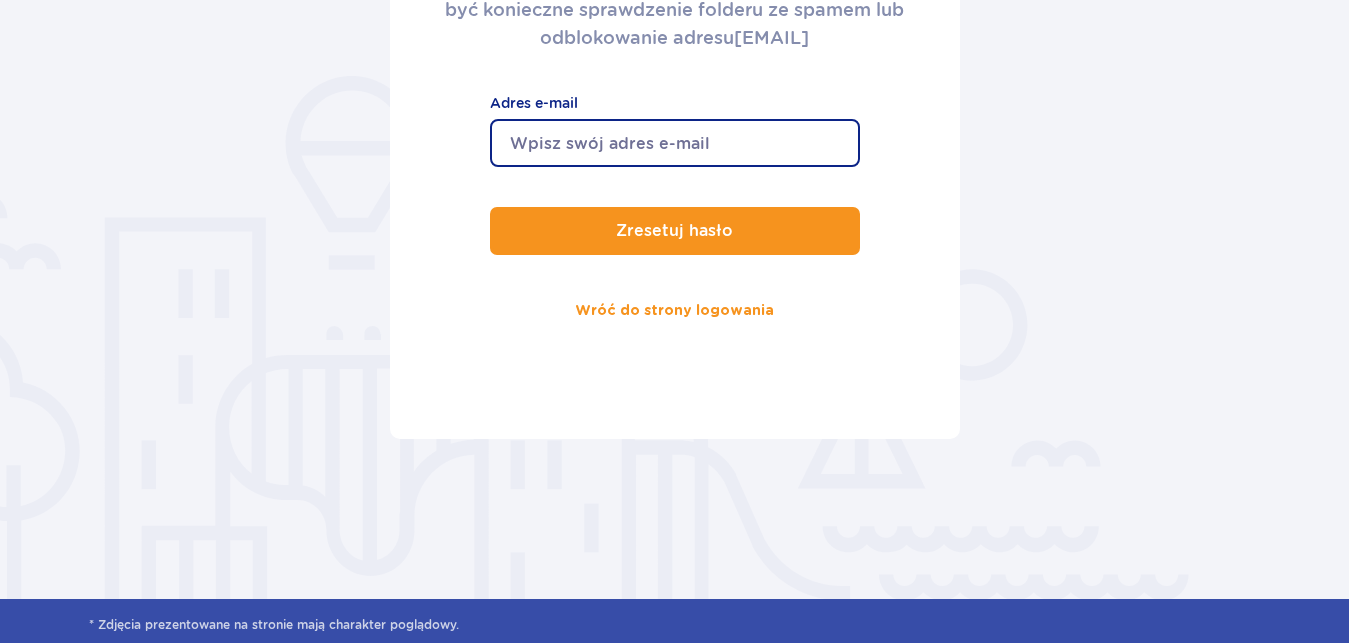 scroll, scrollTop: 408, scrollLeft: 0, axis: vertical 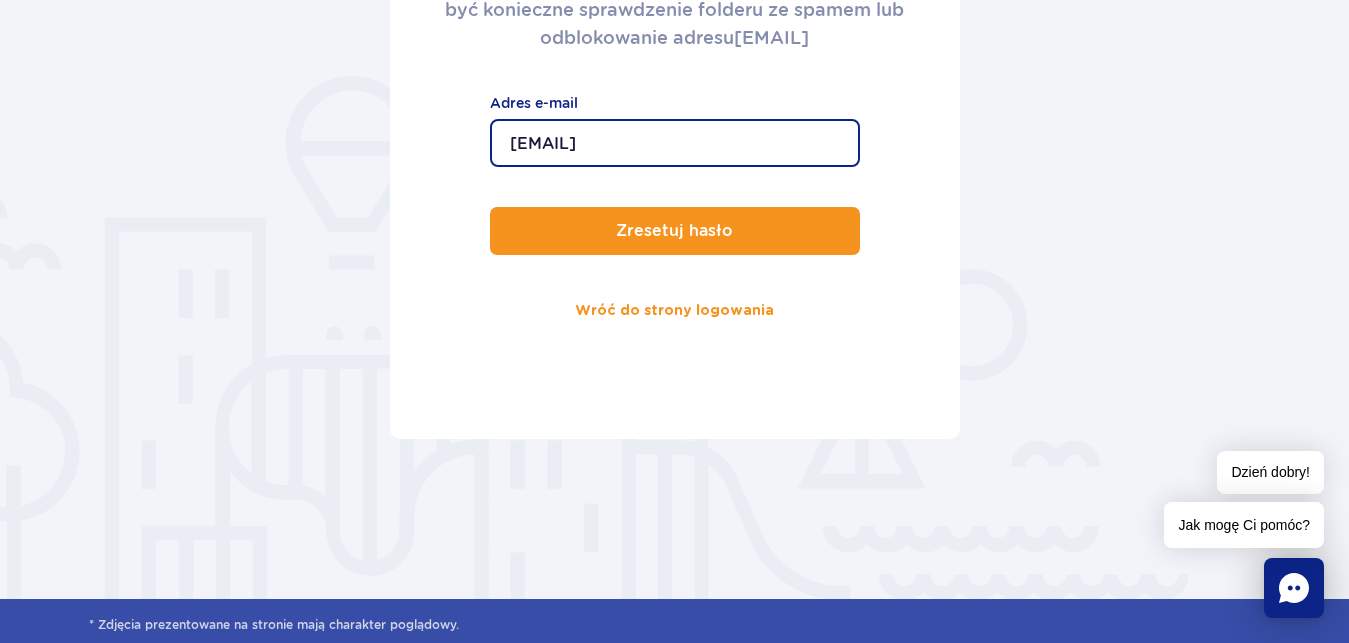 type on "[EMAIL]" 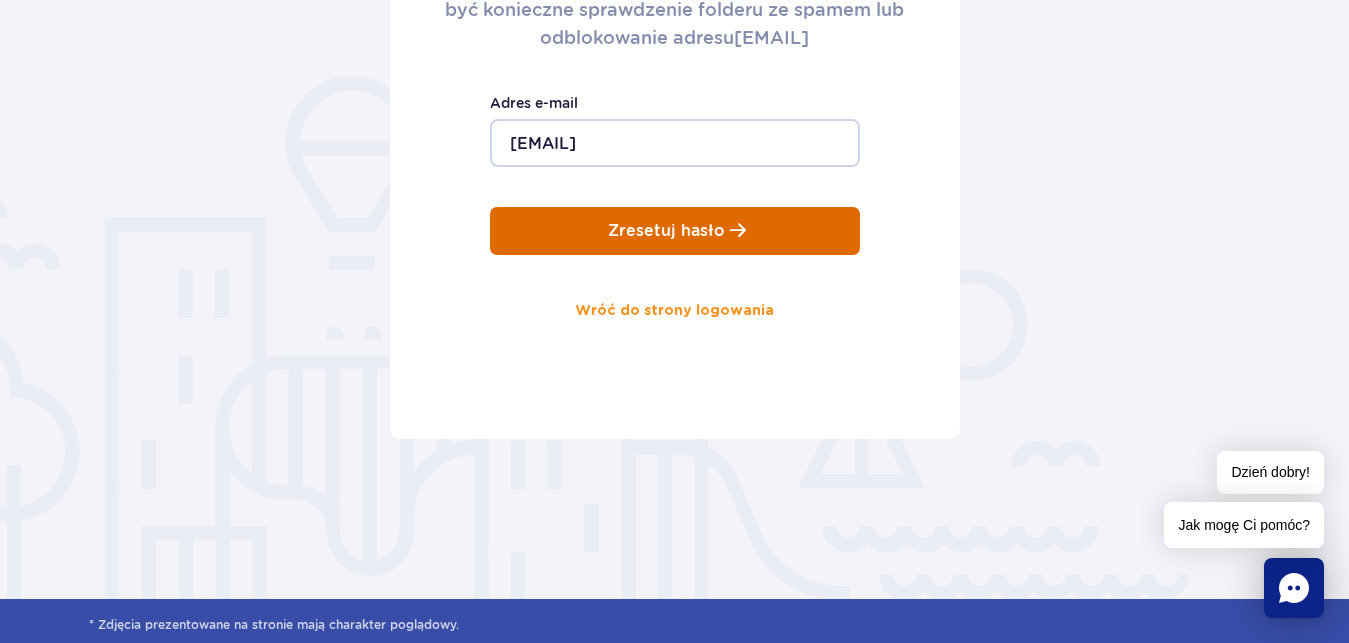 click on "Zresetuj hasło" at bounding box center (675, 231) 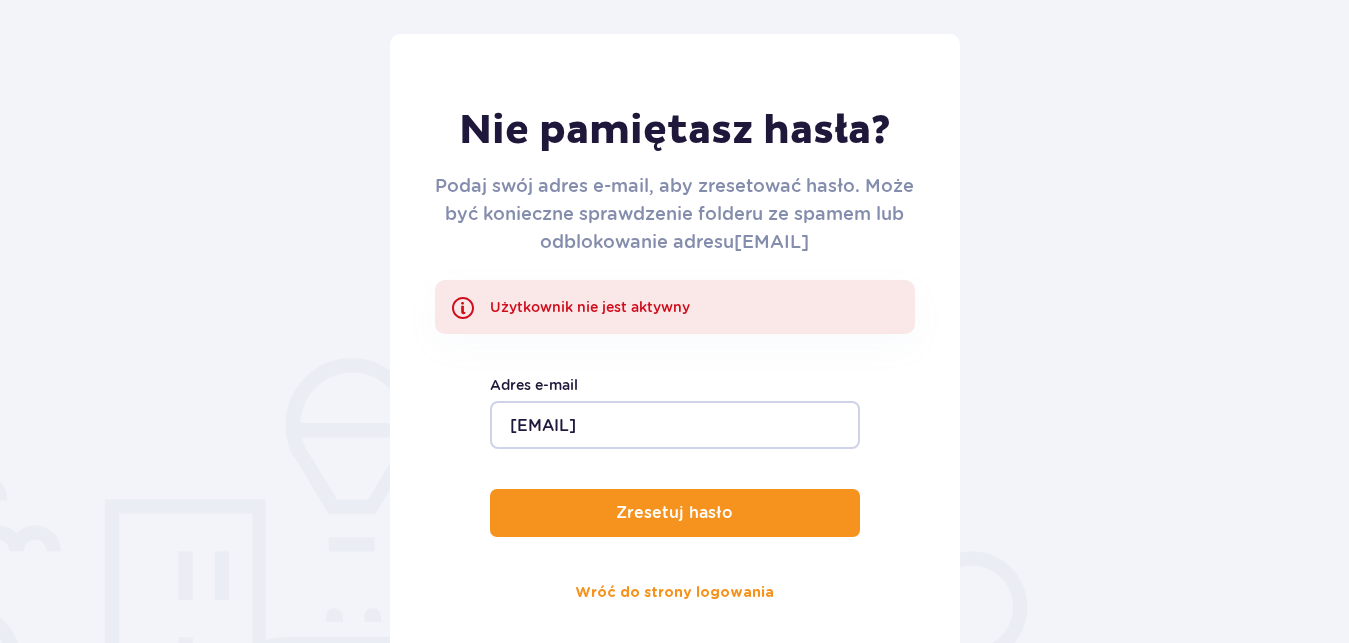 scroll, scrollTop: 204, scrollLeft: 0, axis: vertical 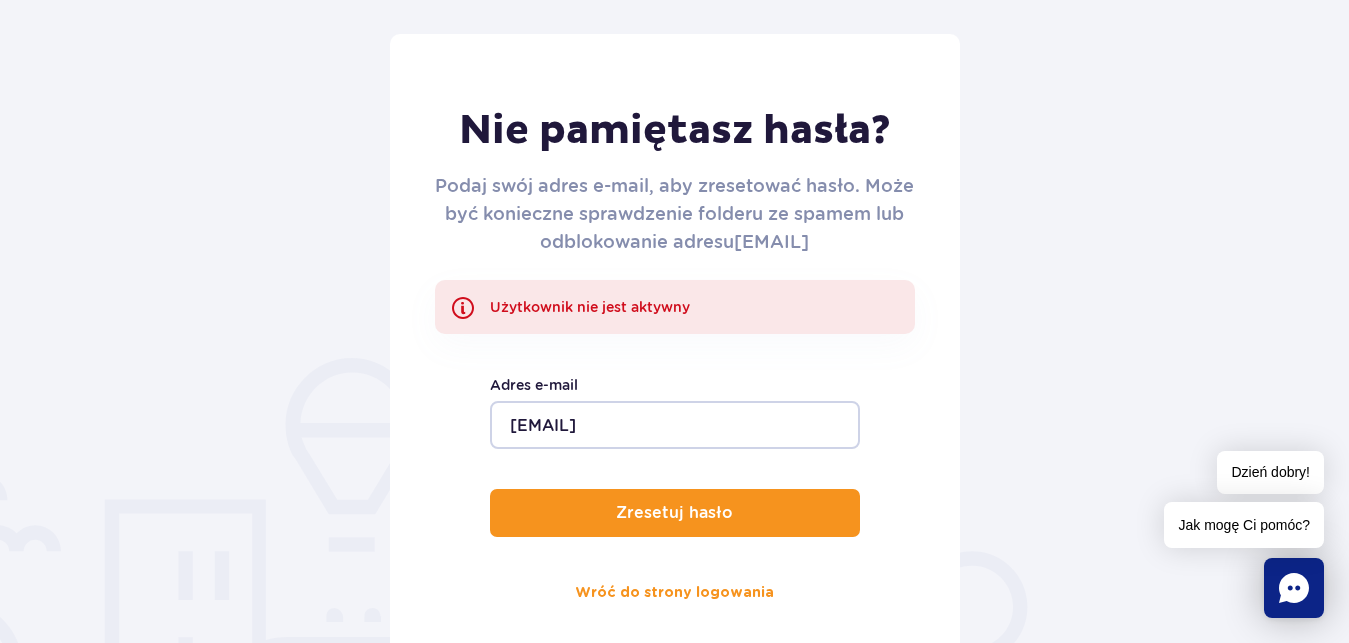 click on "Użytkownik nie jest aktywny" at bounding box center [675, 307] 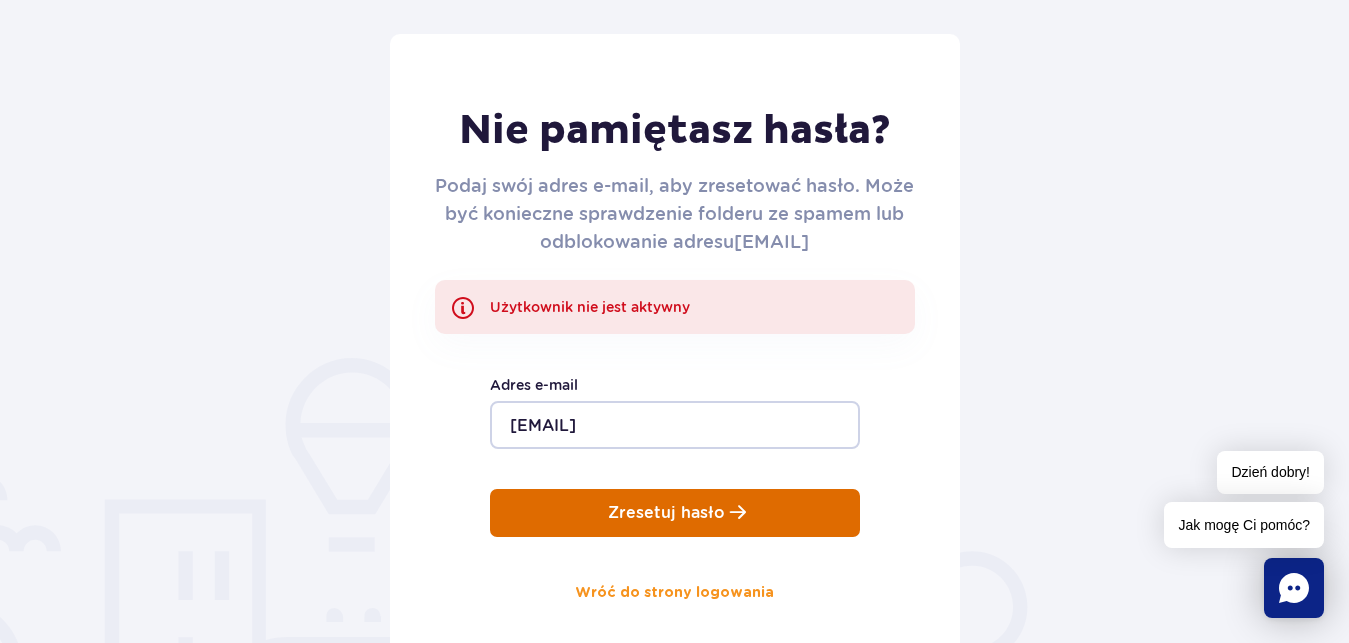 click on "Zresetuj hasło" at bounding box center [666, 513] 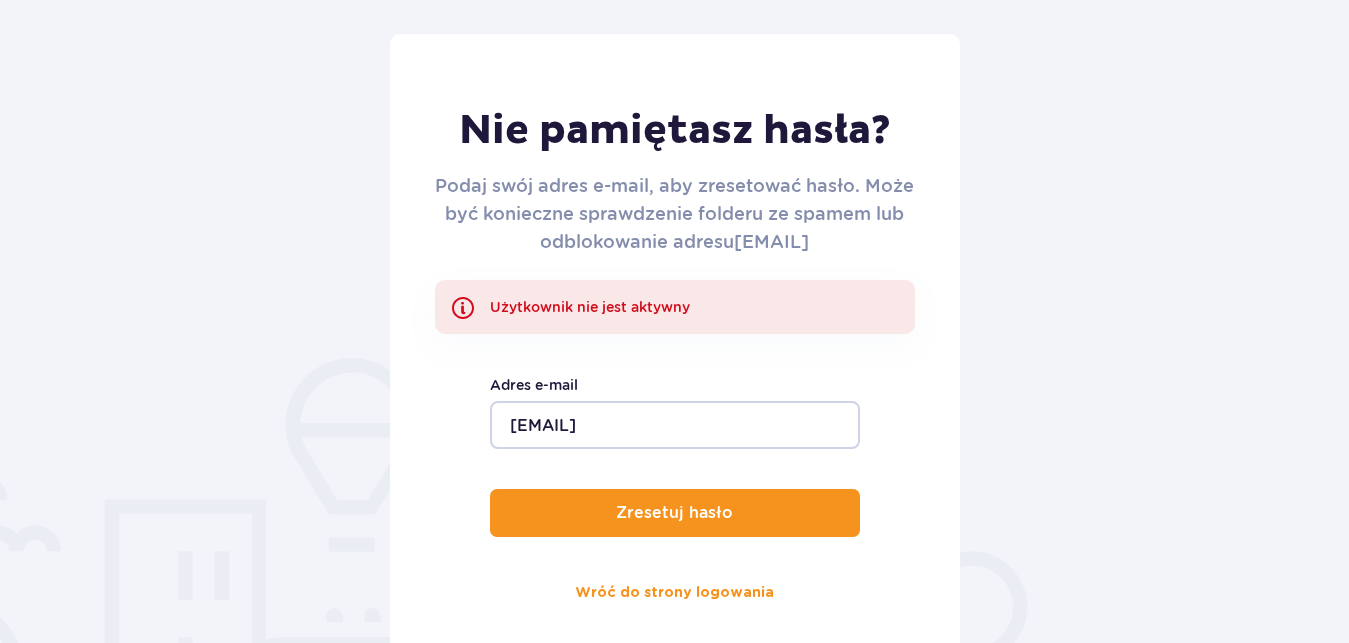 scroll, scrollTop: 204, scrollLeft: 0, axis: vertical 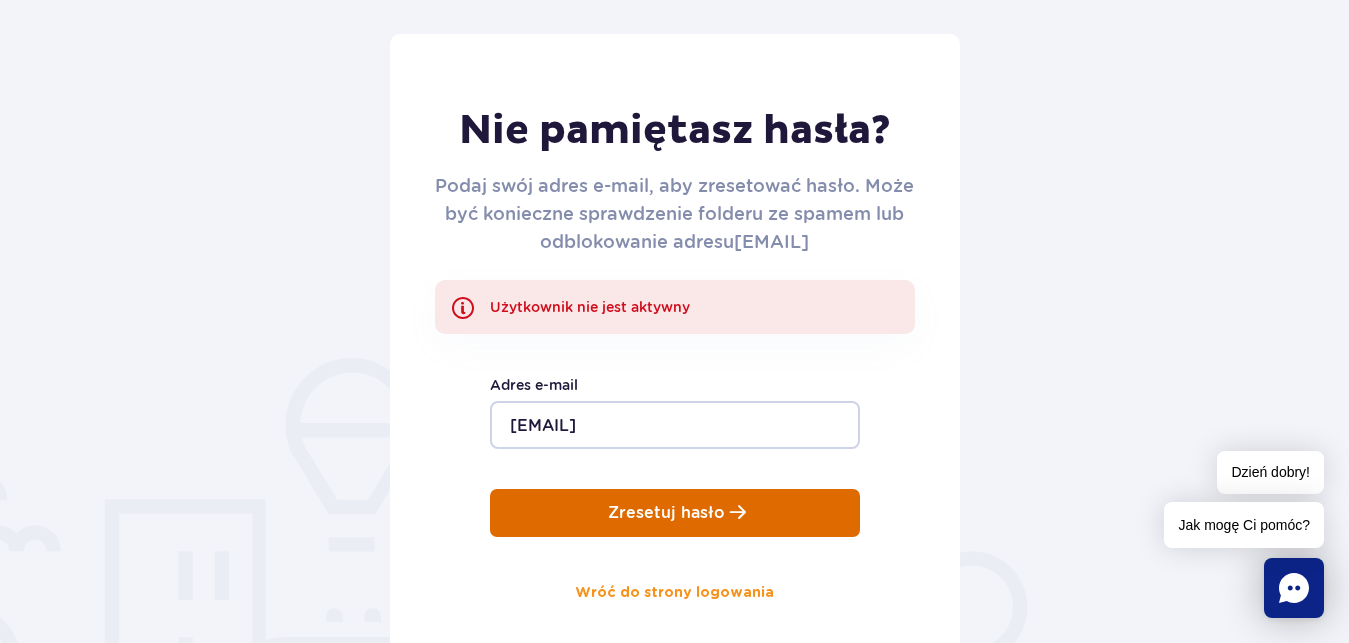 click on "Zresetuj hasło" at bounding box center (666, 513) 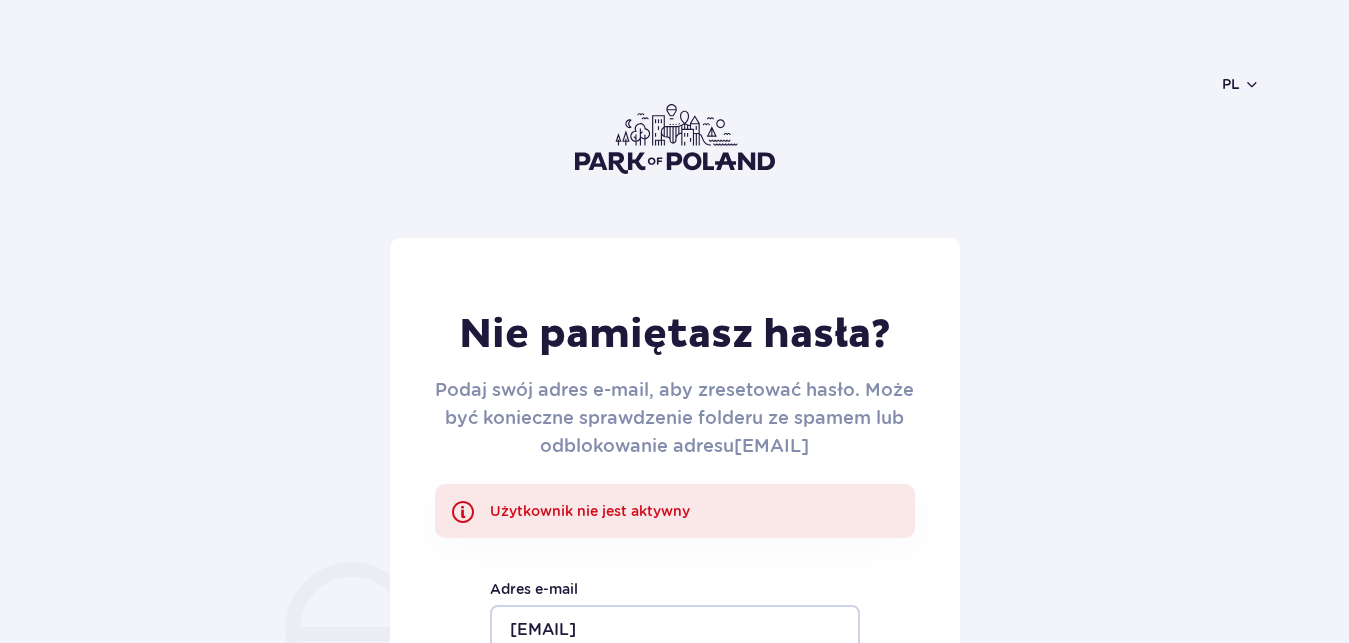 scroll, scrollTop: 408, scrollLeft: 0, axis: vertical 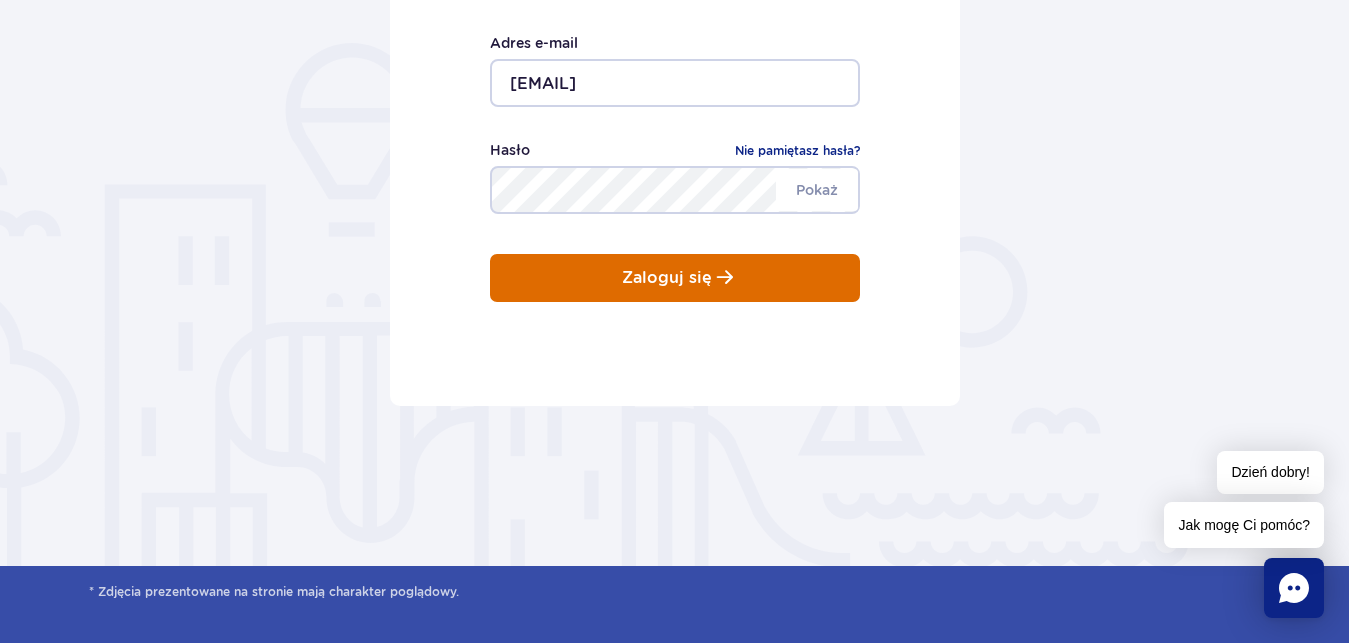 click on "Zaloguj się" at bounding box center [667, 278] 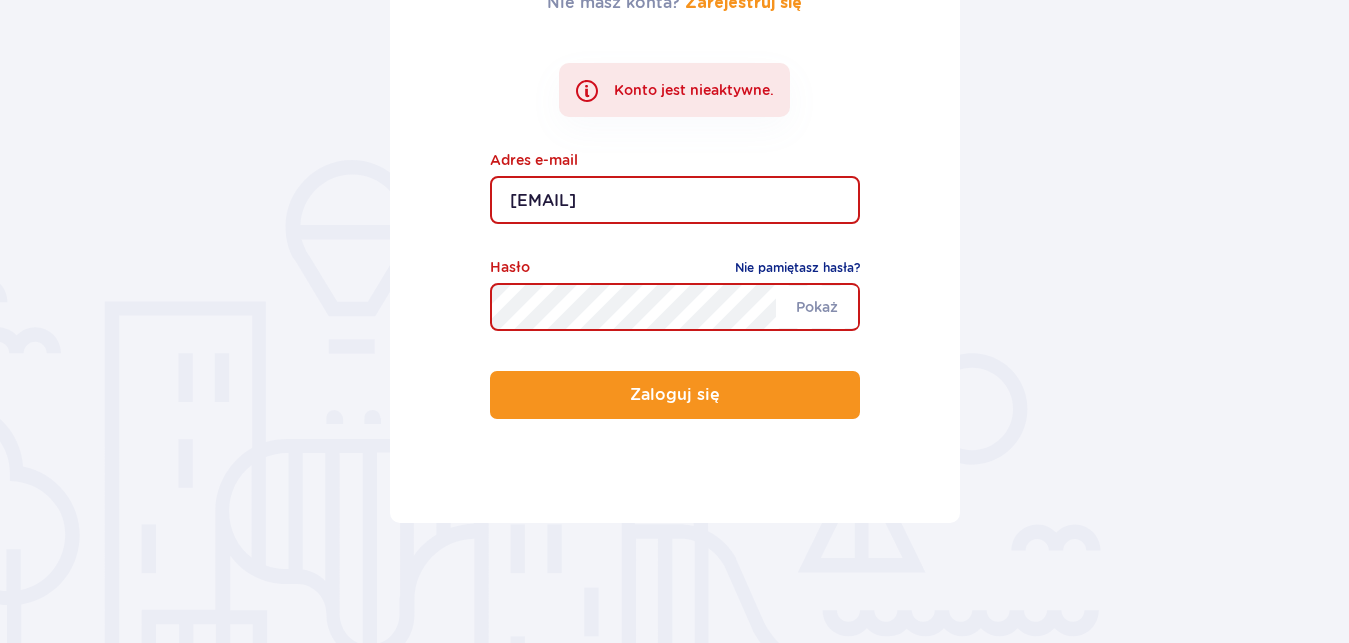 scroll, scrollTop: 408, scrollLeft: 0, axis: vertical 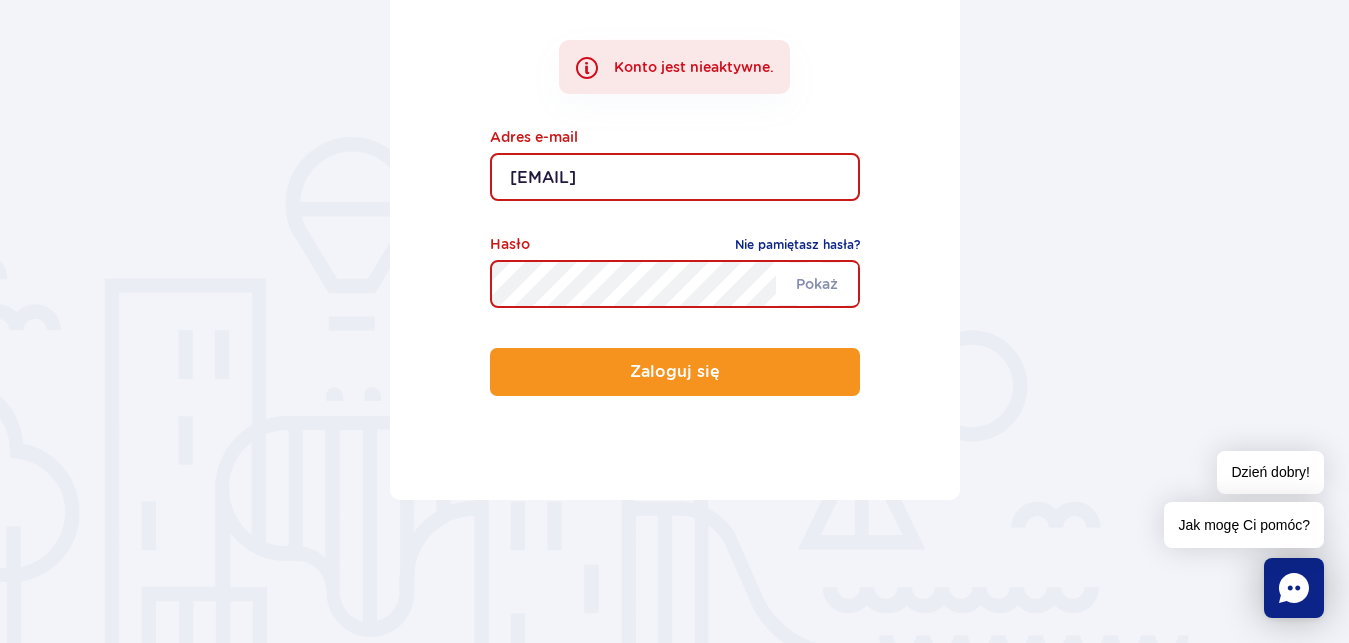 click 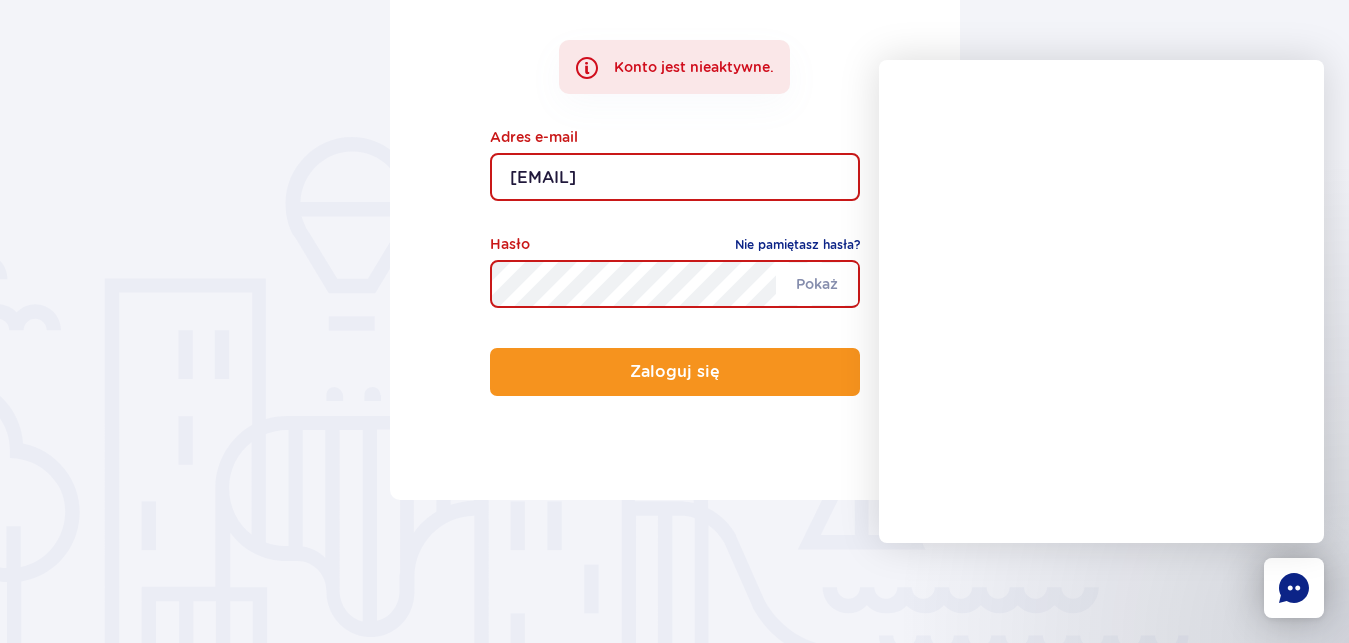 click on "Zaloguj się
Nie masz konta?
Zarejestruj się
Konto jest nieaktywne.
szklarz-k@wp.pl
Adres e-mail
Pokaż
Hasło
Nie pamiętasz hasła?
Zaloguj się" at bounding box center [674, 165] 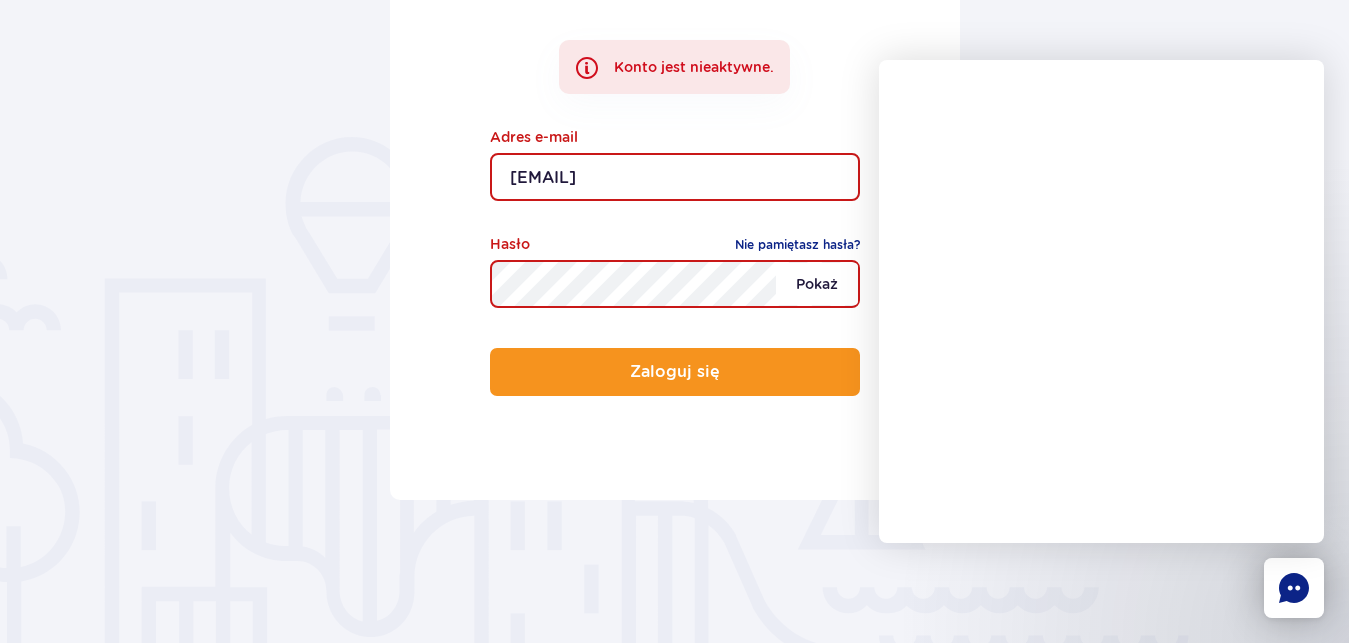 click on "Pokaż" at bounding box center (817, 284) 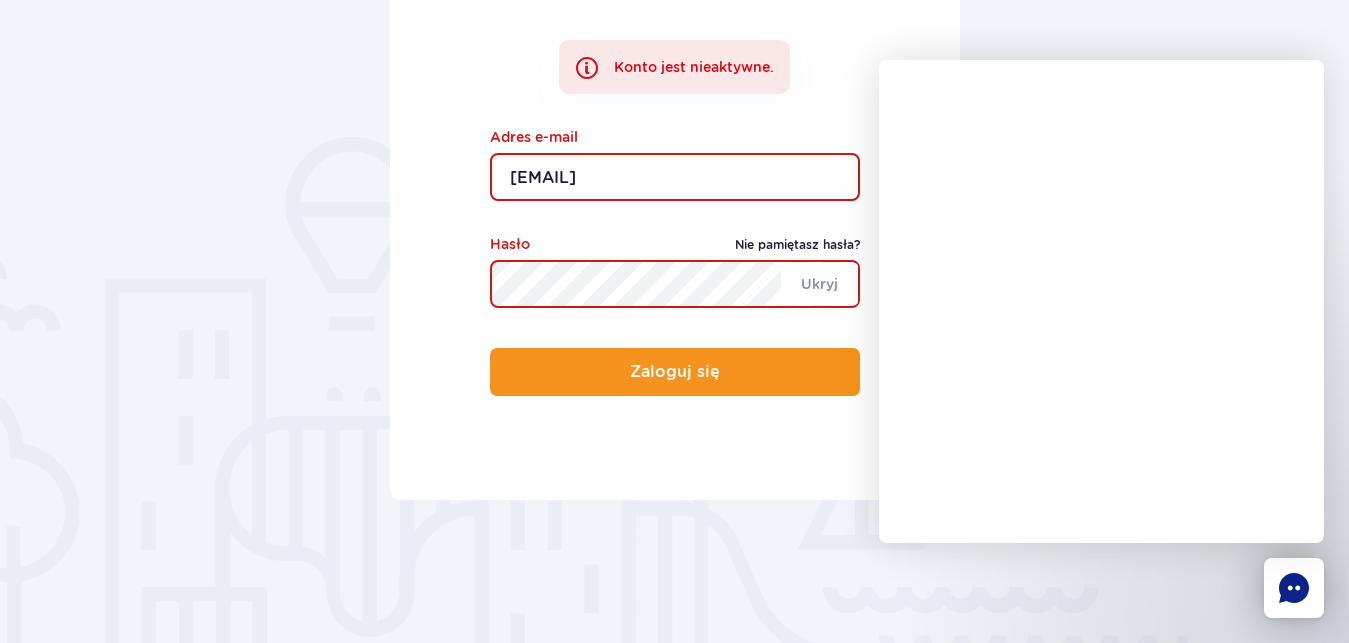 click on "Nie pamiętasz hasła?" at bounding box center [797, 245] 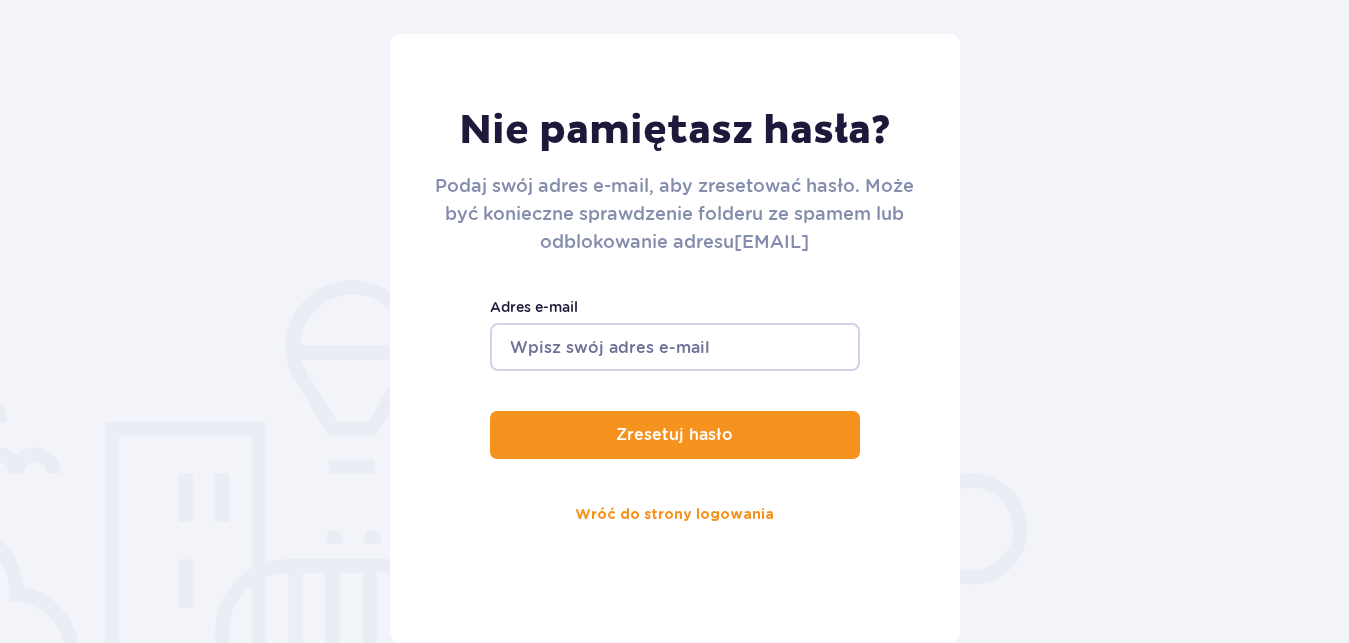 scroll, scrollTop: 204, scrollLeft: 0, axis: vertical 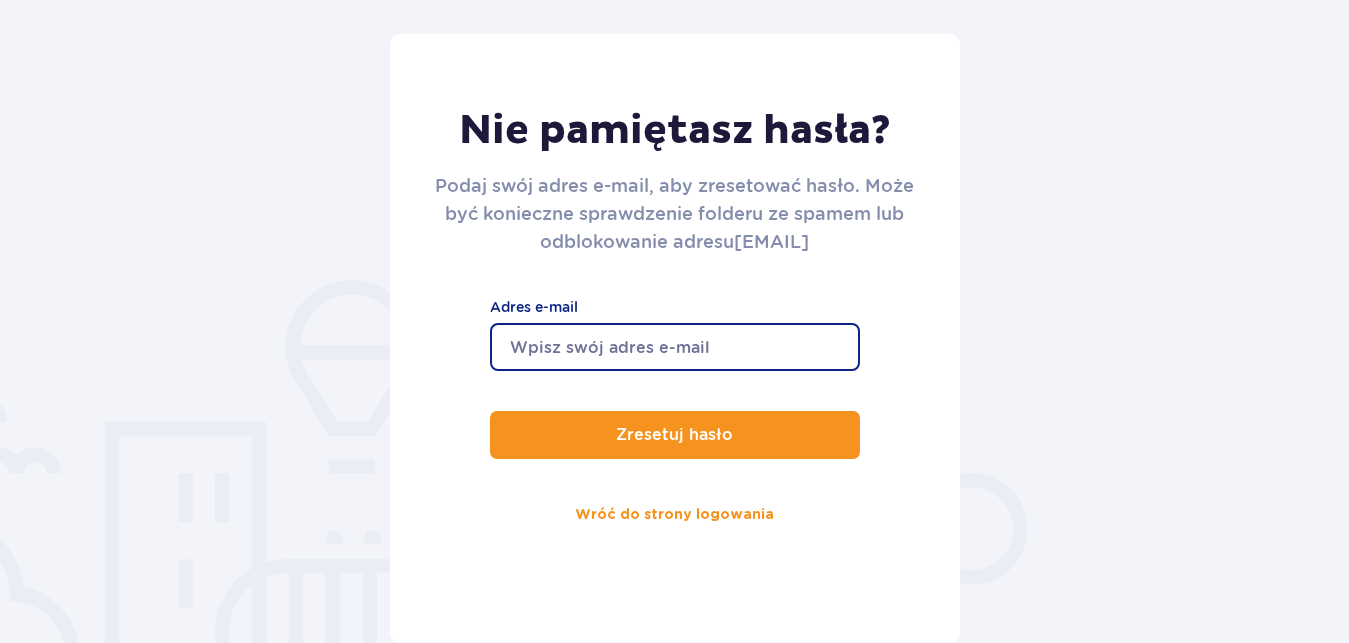click on "Adres e-mail" at bounding box center (675, 347) 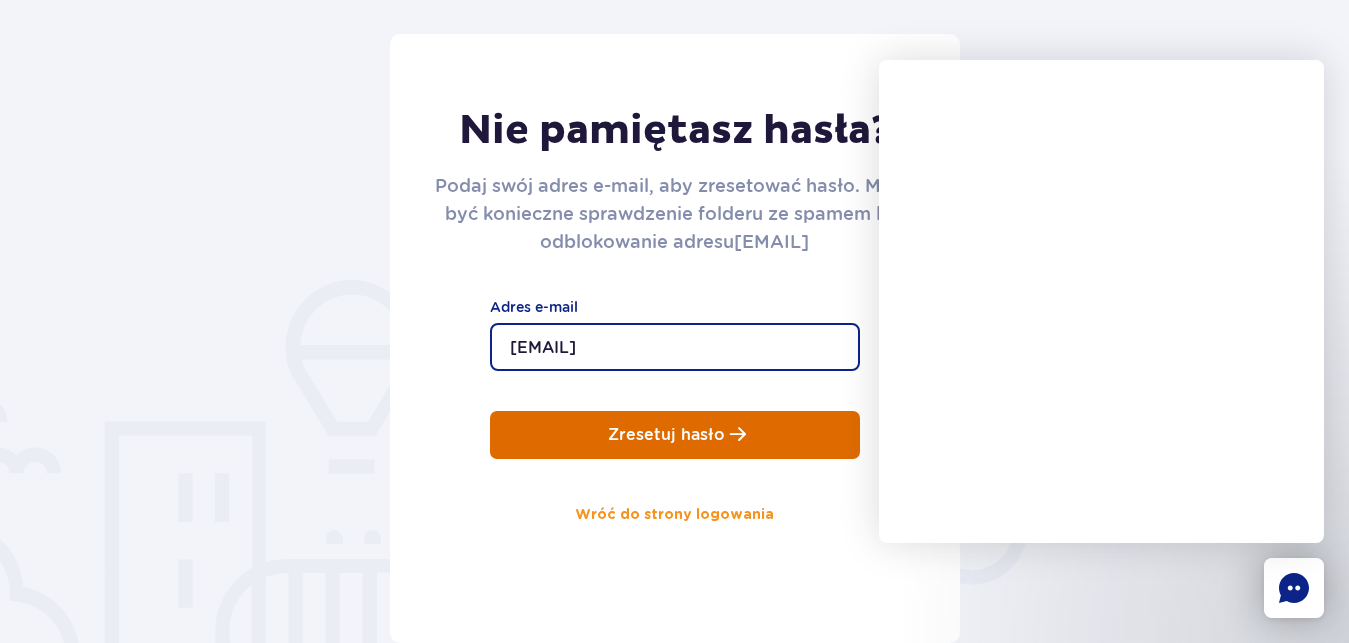 type on "[EMAIL]" 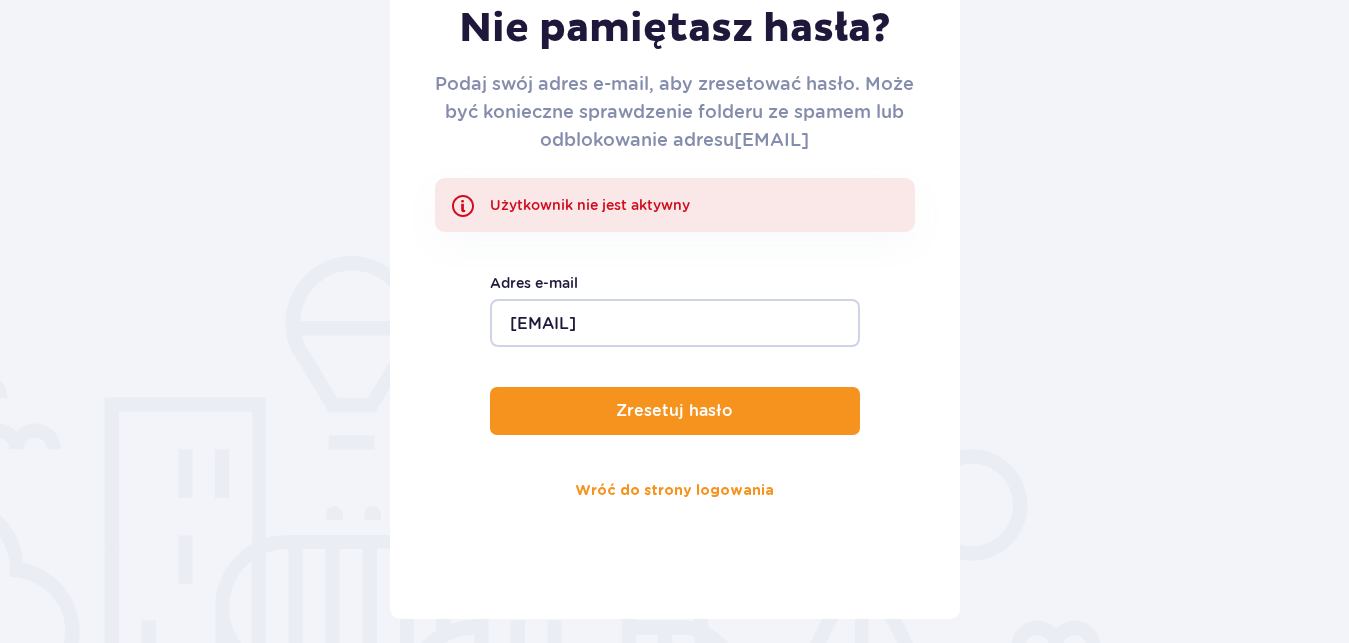 scroll, scrollTop: 306, scrollLeft: 0, axis: vertical 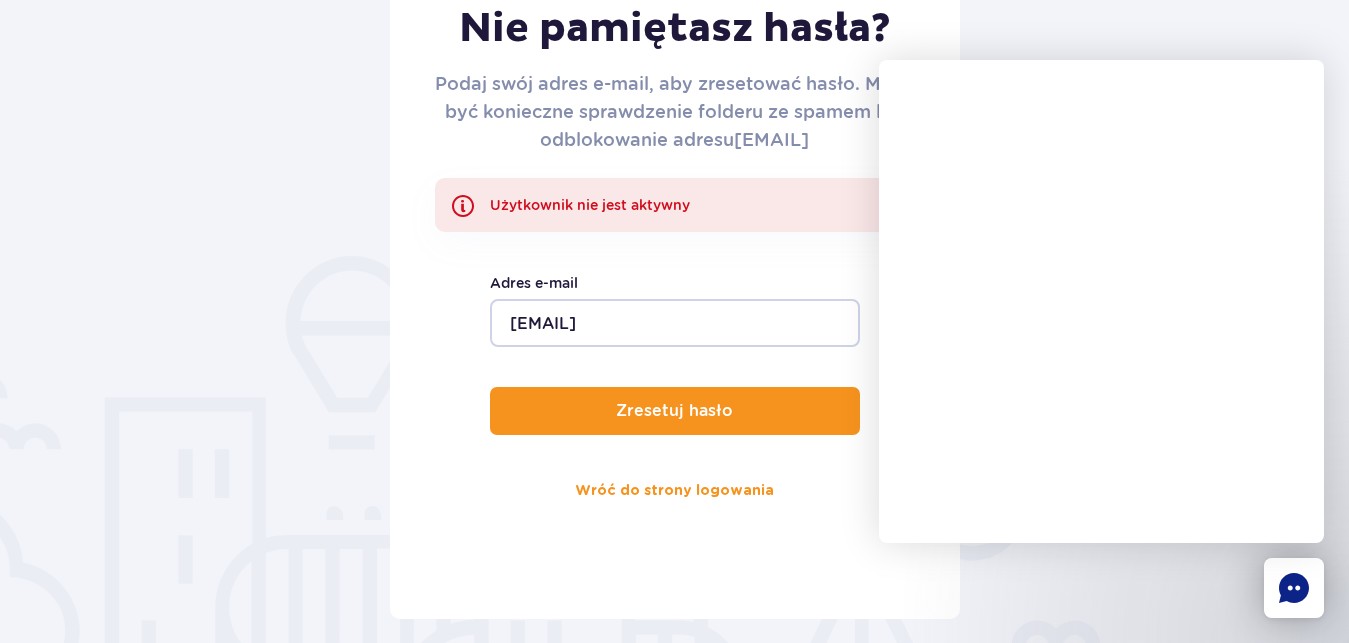 click on "Nie pamiętasz hasła?
Podaj swój adres e-mail, aby zresetować hasło. Może być konieczne sprawdzenie folderu ze spamem lub odblokowanie adresu  no-reply@suntago.com
Użytkownik nie jest aktywny
szklarz-k@wp.pl
Adres e-mail
Zresetuj hasło
Wróć do strony logowania" at bounding box center (674, 275) 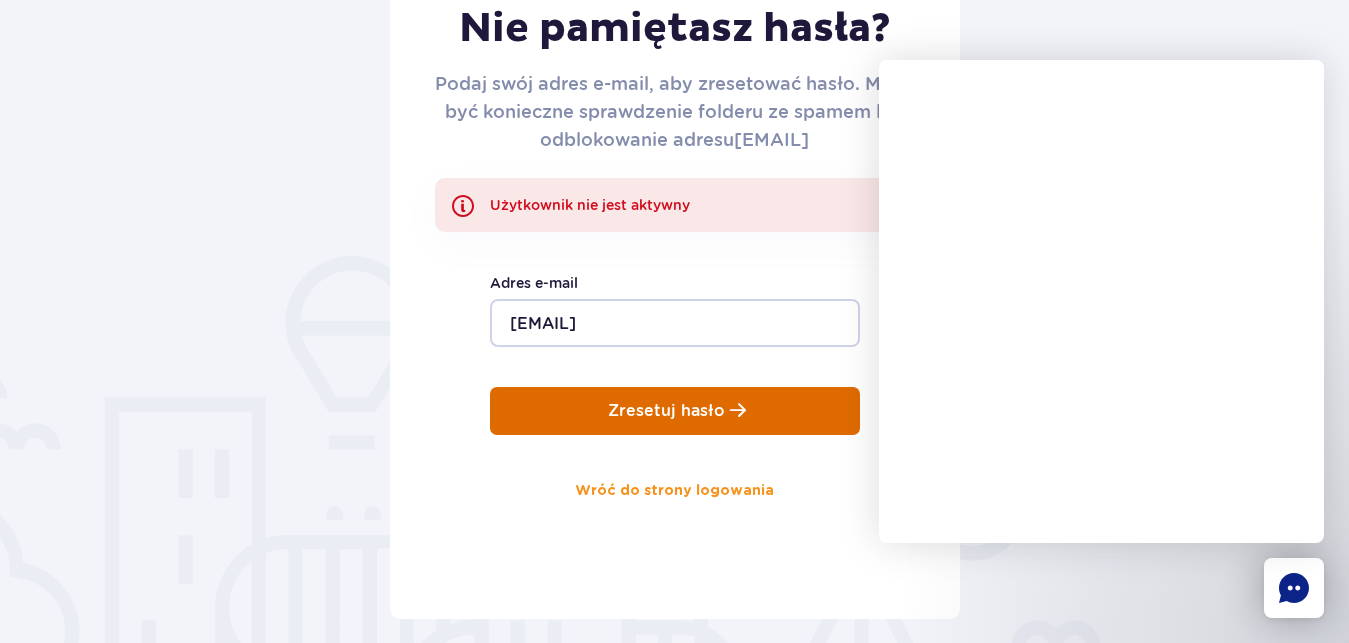 click on "Zresetuj hasło" at bounding box center [666, 411] 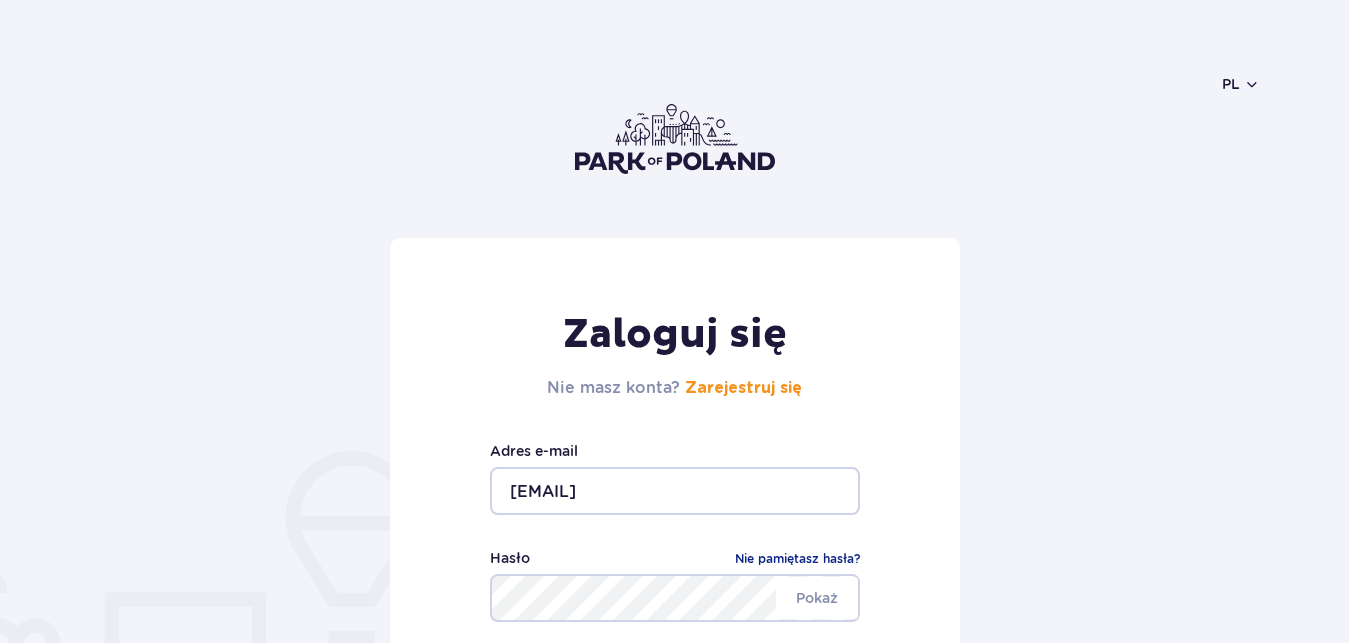scroll, scrollTop: 0, scrollLeft: 0, axis: both 